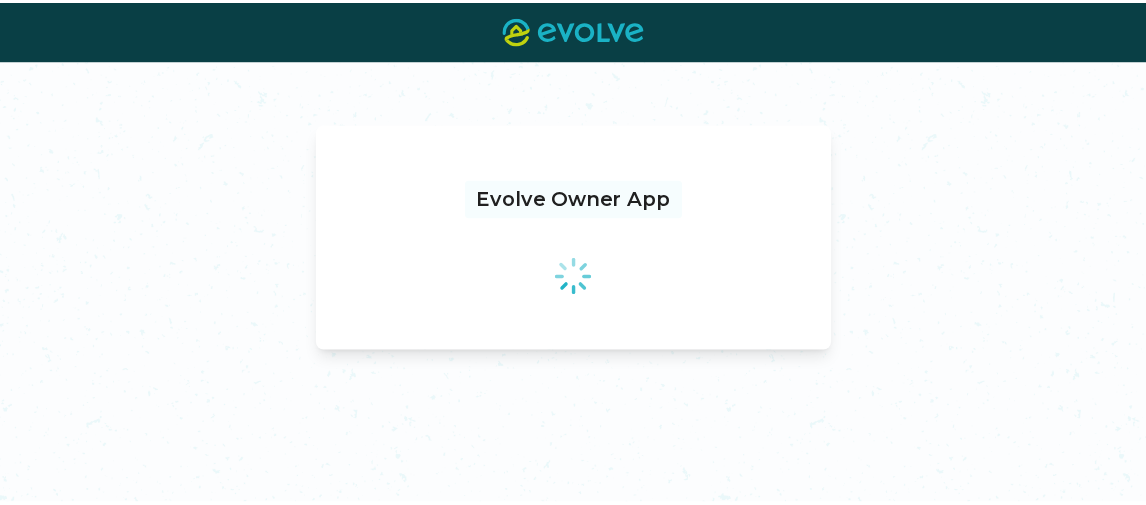 scroll, scrollTop: 0, scrollLeft: 0, axis: both 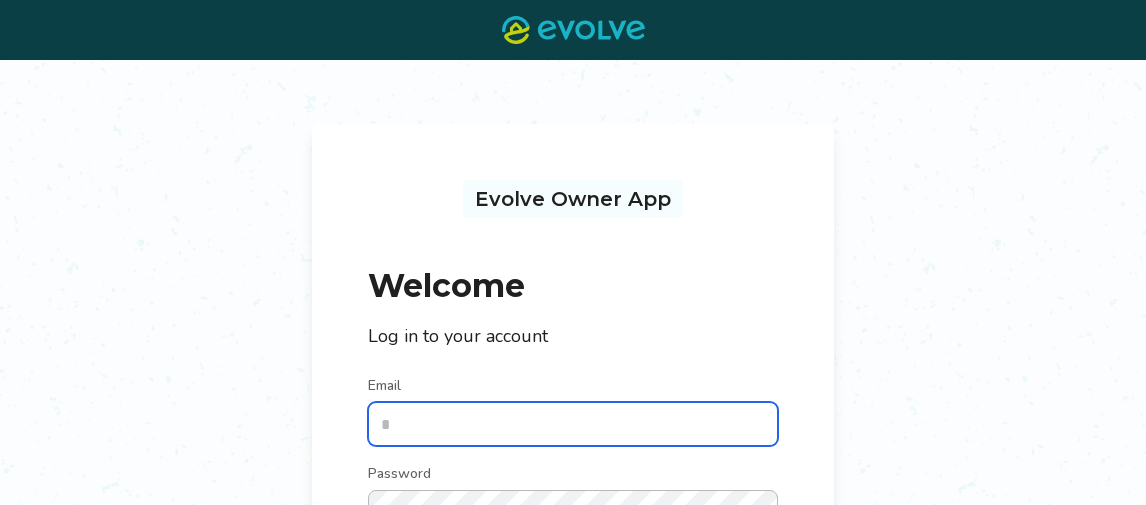 type on "**********" 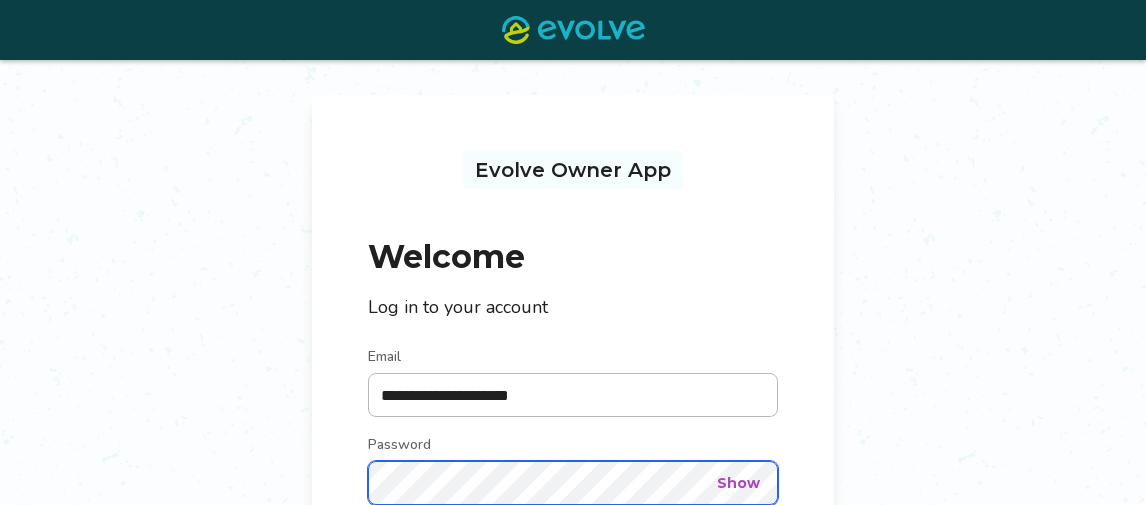 scroll, scrollTop: 229, scrollLeft: 0, axis: vertical 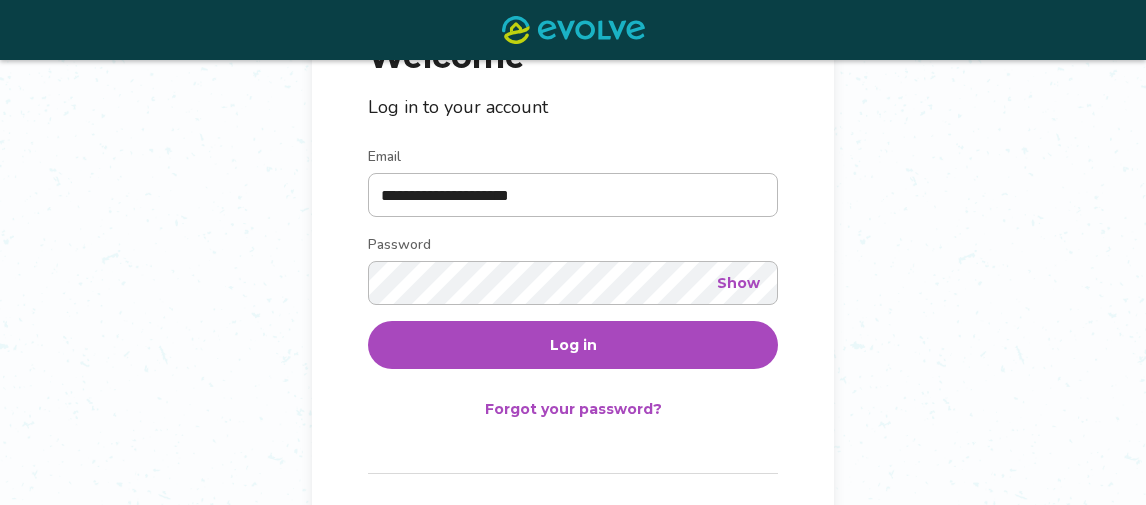 click on "Log in" at bounding box center (573, 345) 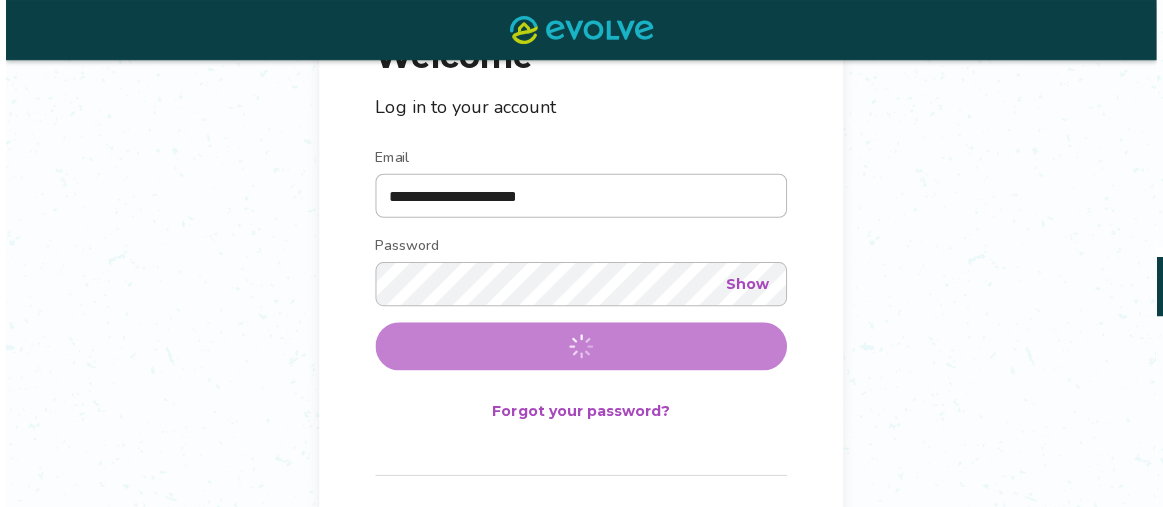 scroll, scrollTop: 0, scrollLeft: 0, axis: both 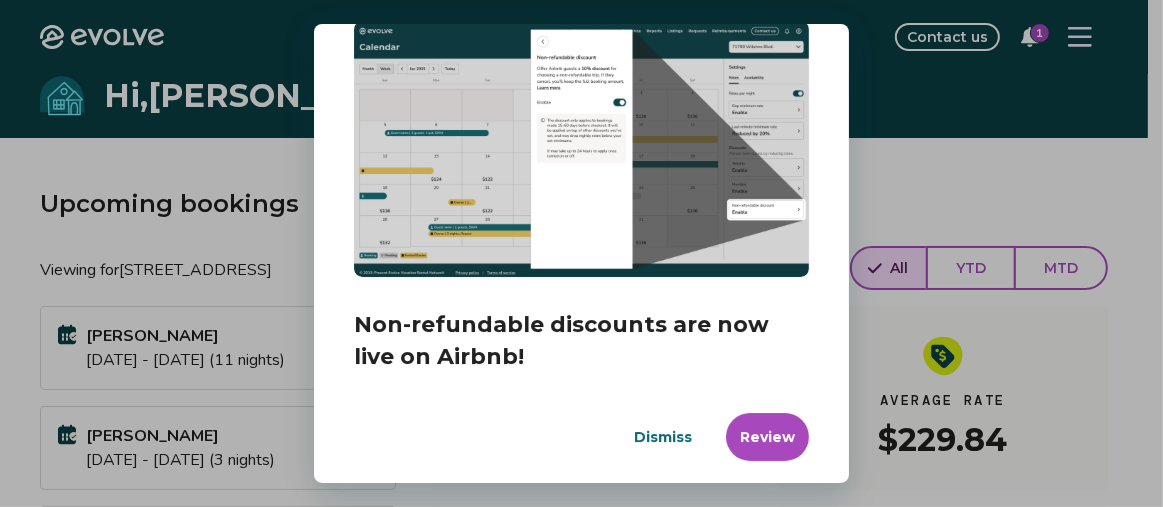 click on "Dismiss" at bounding box center [663, 437] 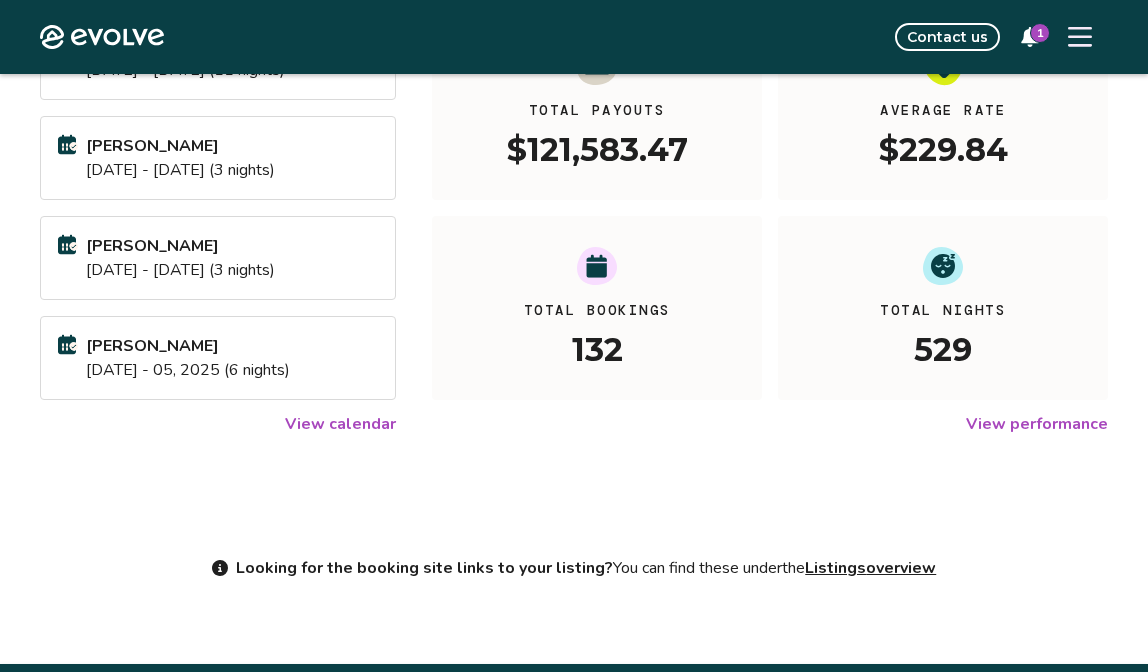 scroll, scrollTop: 300, scrollLeft: 0, axis: vertical 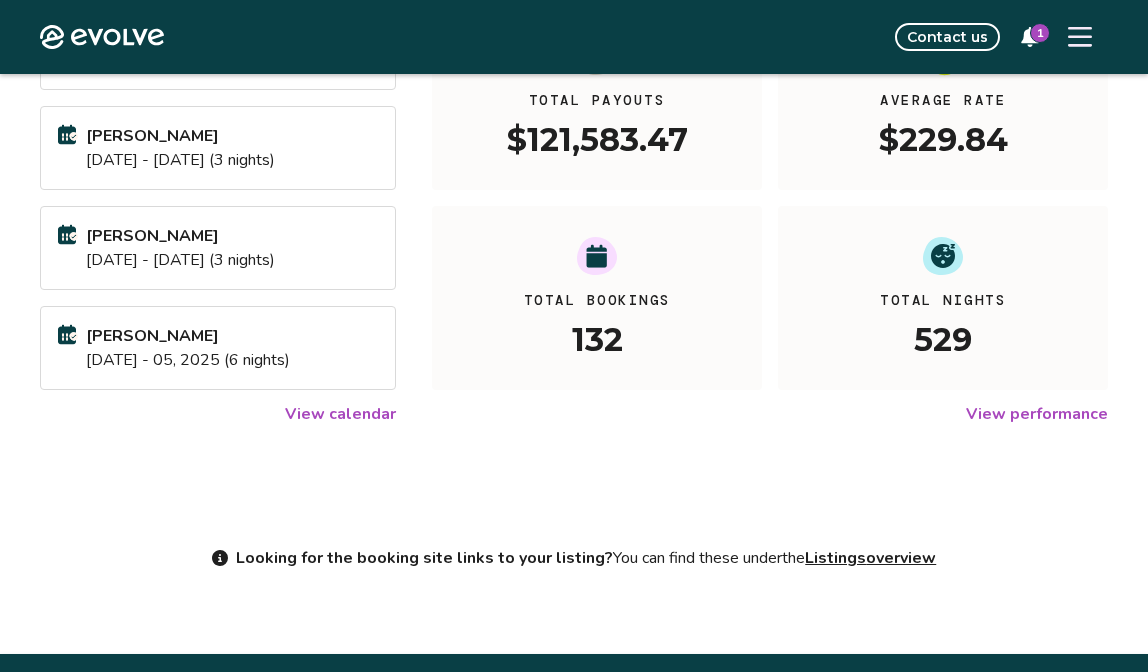 click on "View calendar" at bounding box center (340, 414) 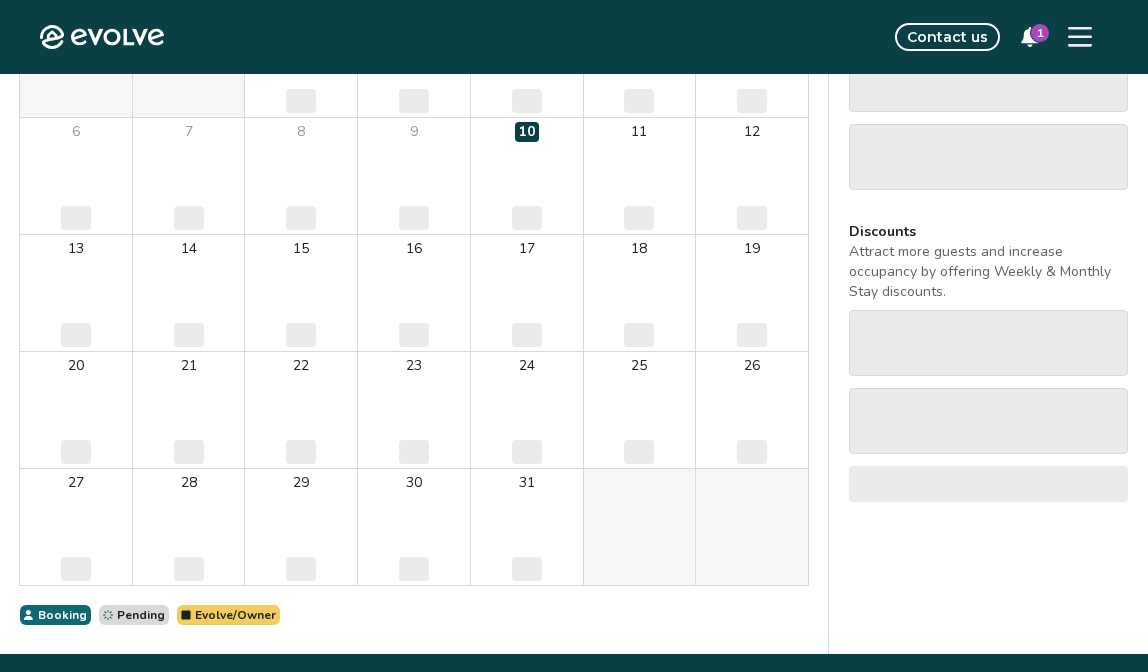 scroll, scrollTop: 0, scrollLeft: 0, axis: both 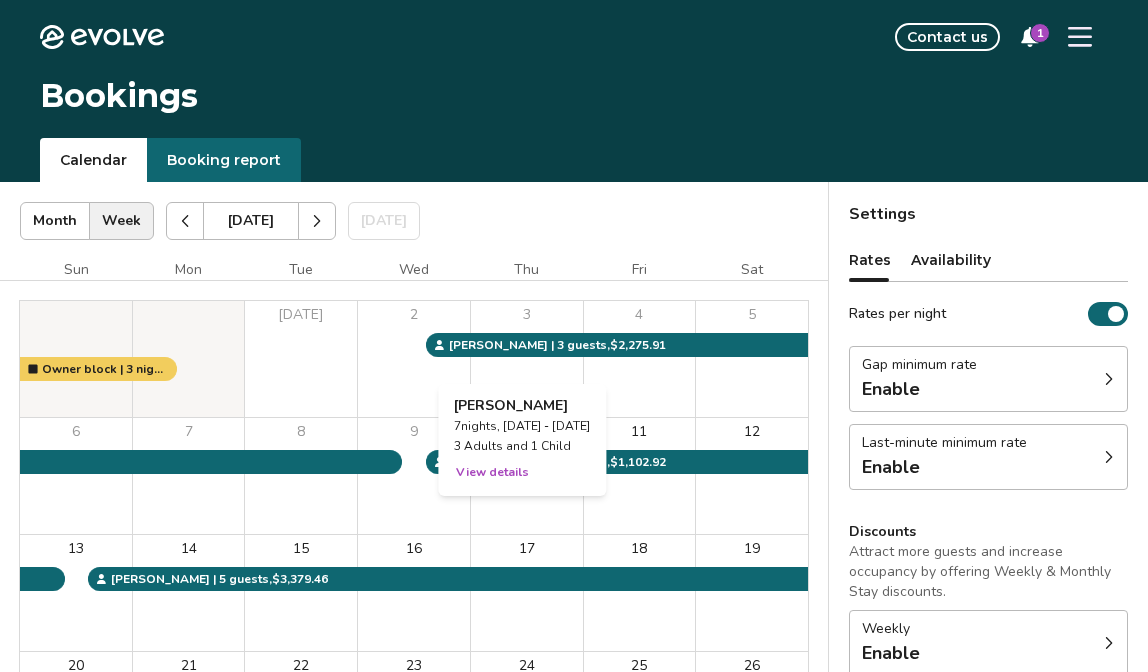 click on "3" at bounding box center [527, 359] 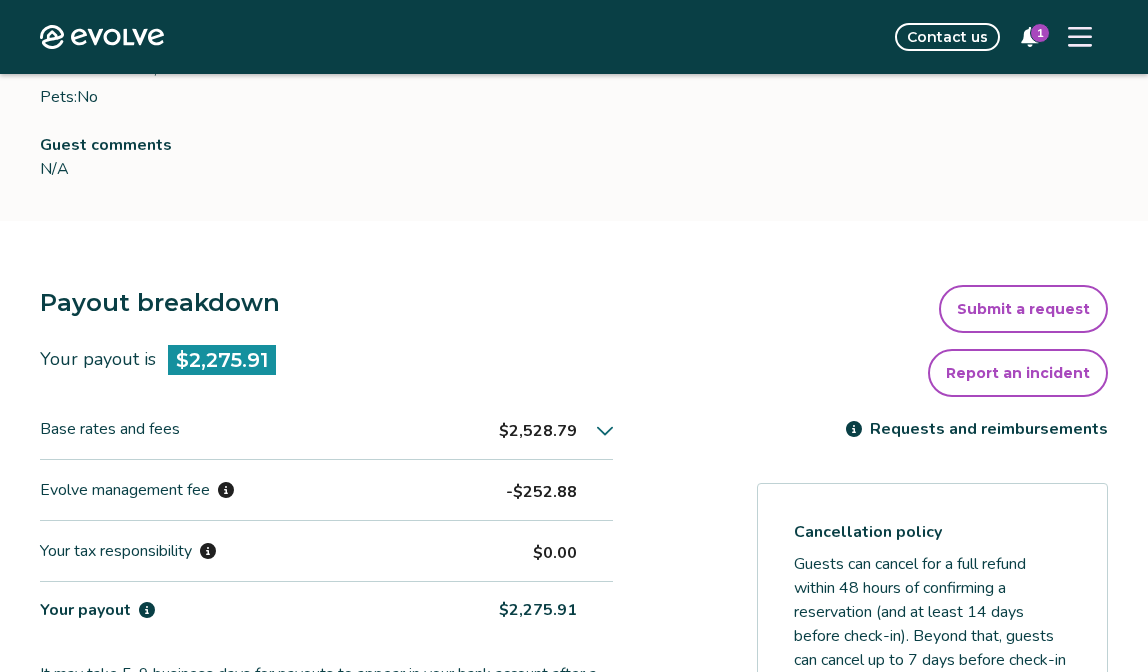 scroll, scrollTop: 500, scrollLeft: 0, axis: vertical 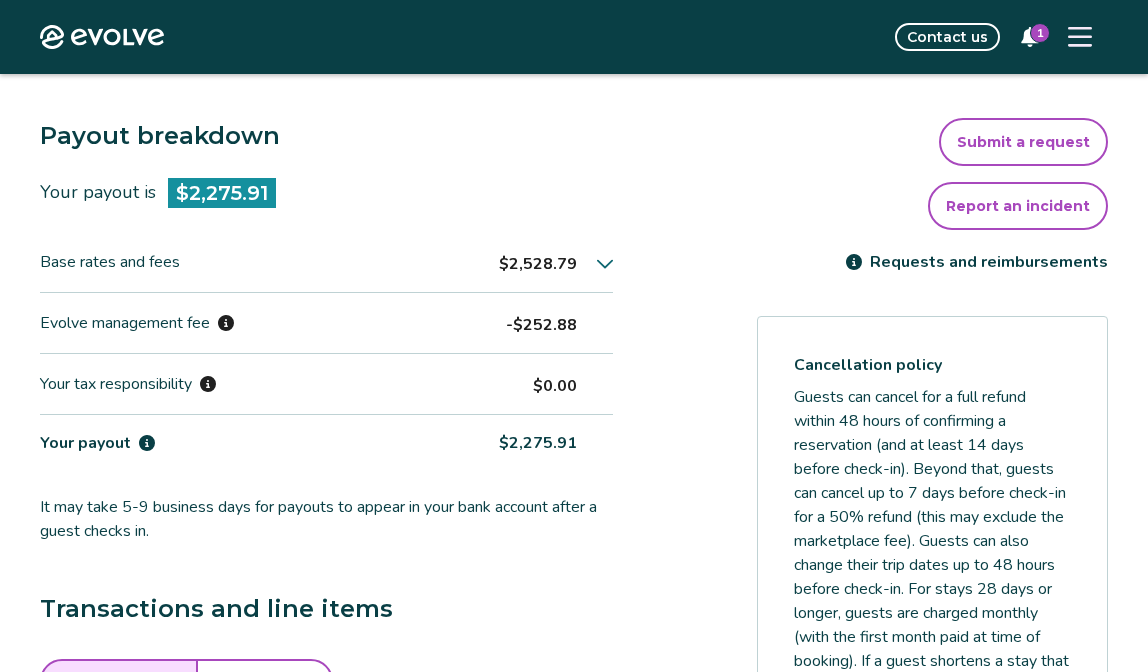 click 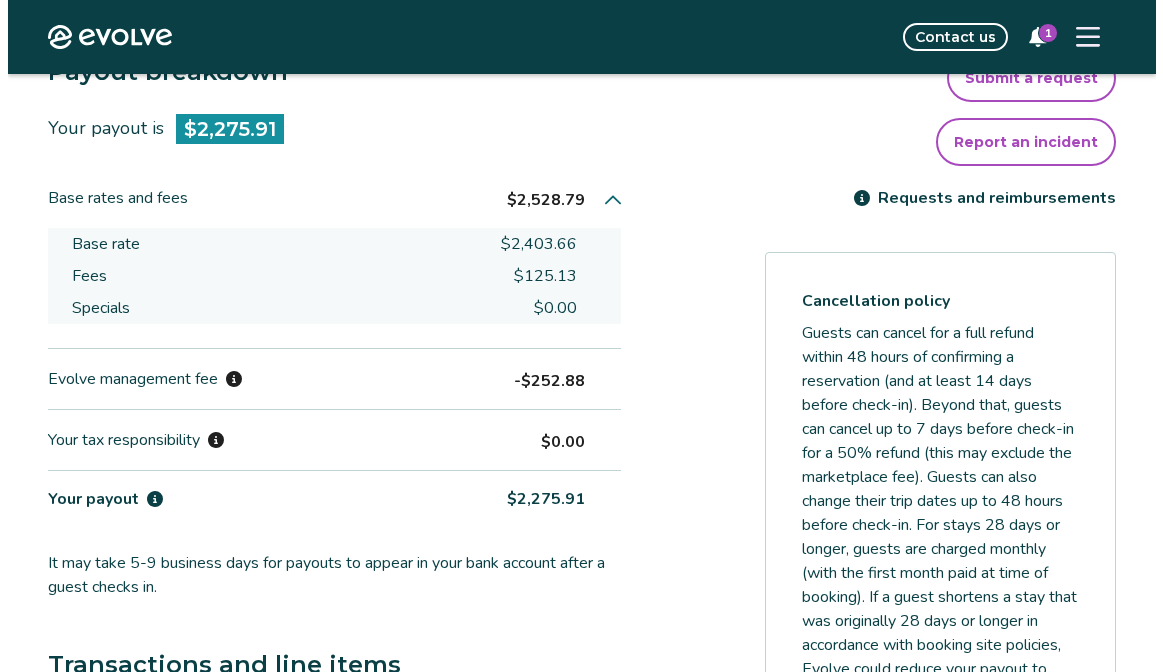 scroll, scrollTop: 600, scrollLeft: 0, axis: vertical 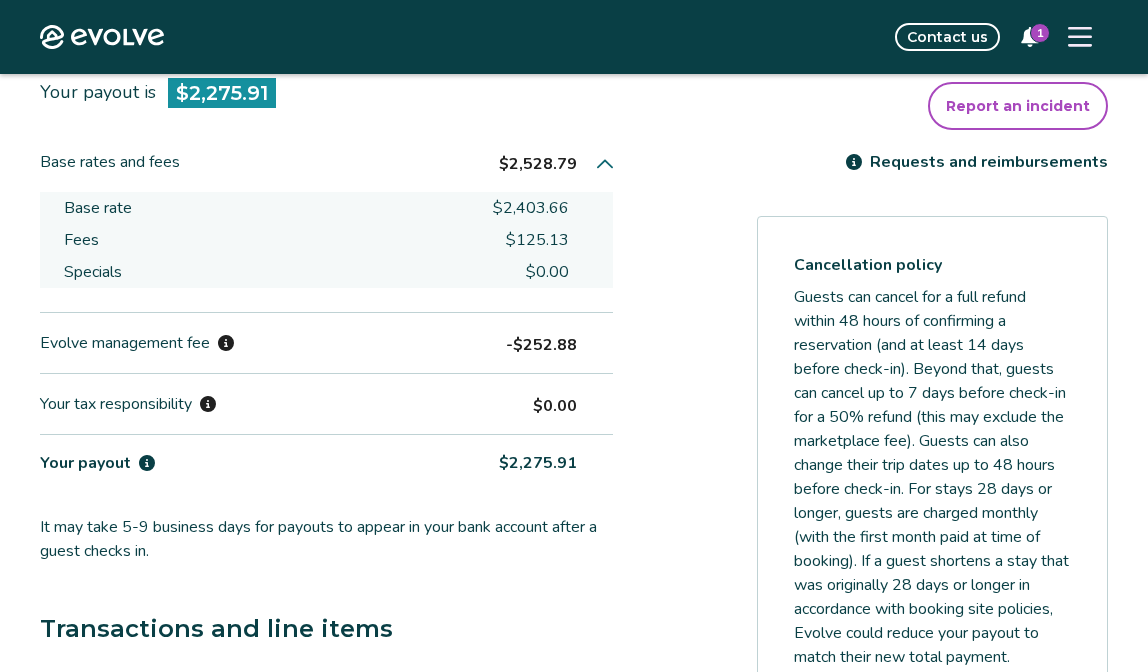 click at bounding box center [1080, 37] 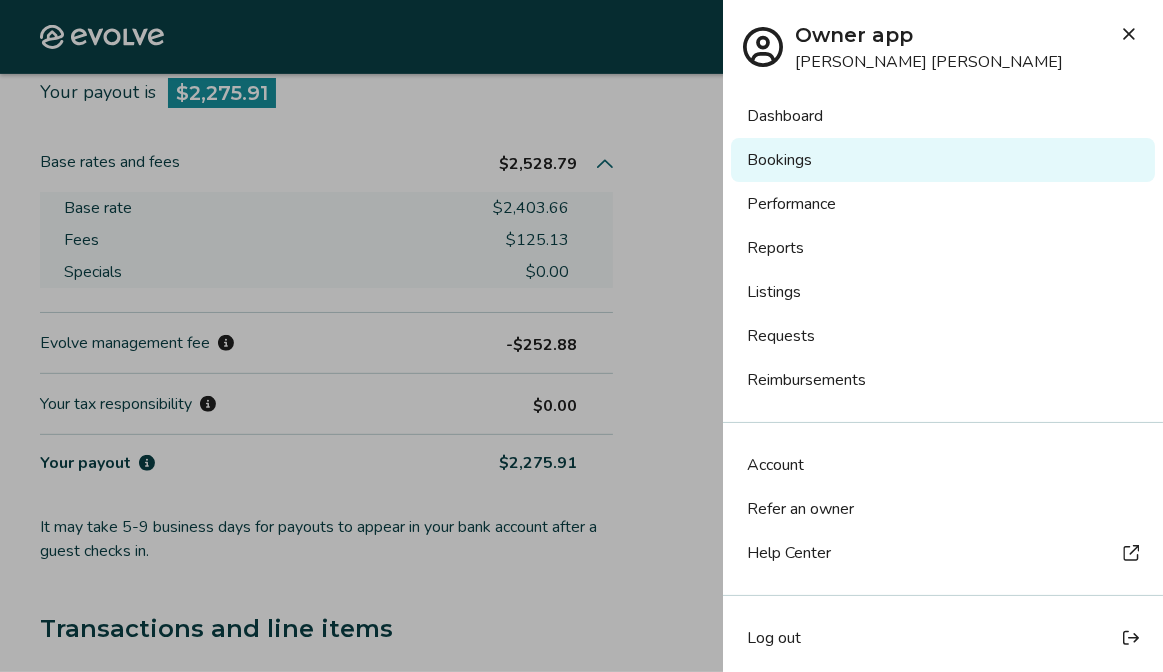 click on "Reports" at bounding box center [943, 248] 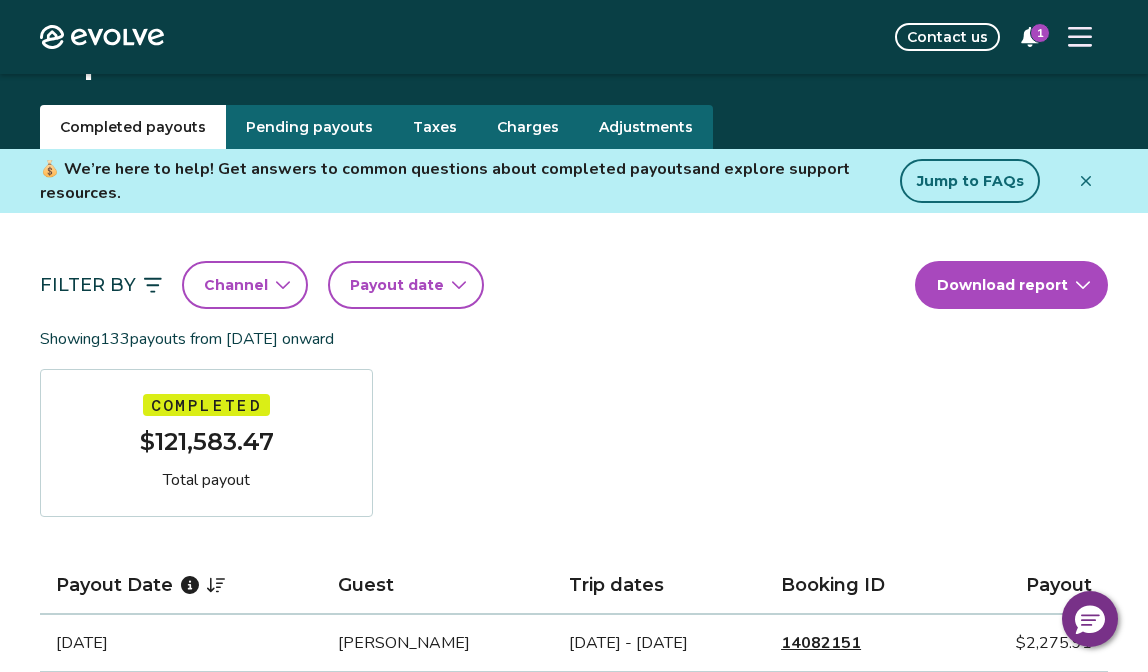 scroll, scrollTop: 0, scrollLeft: 0, axis: both 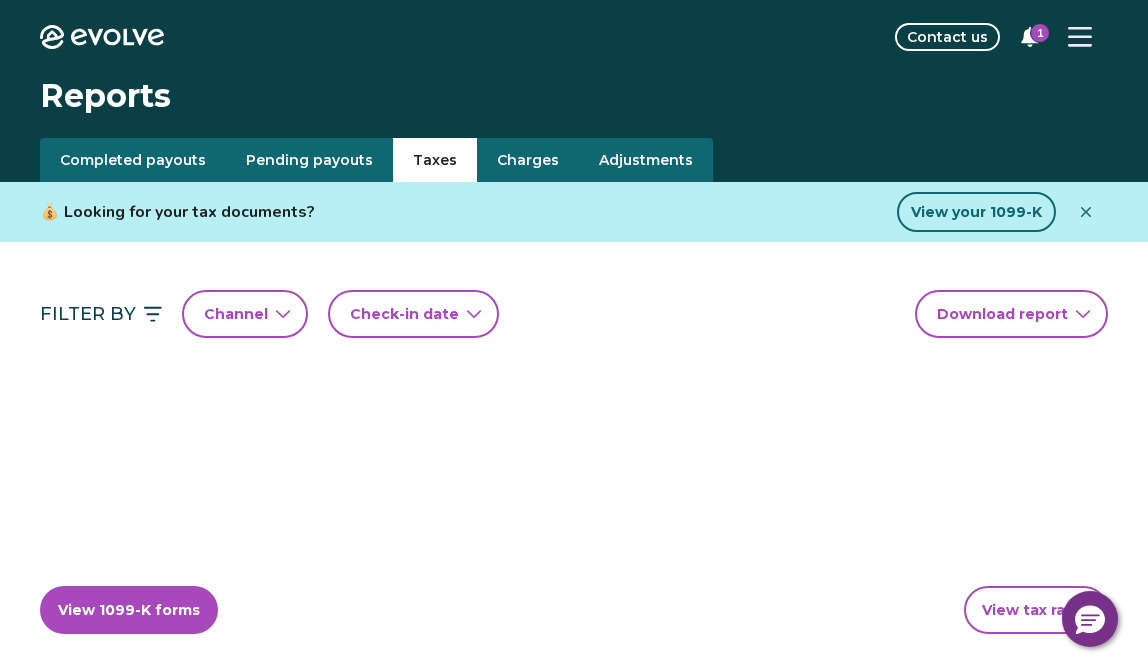click on "Taxes" at bounding box center (435, 160) 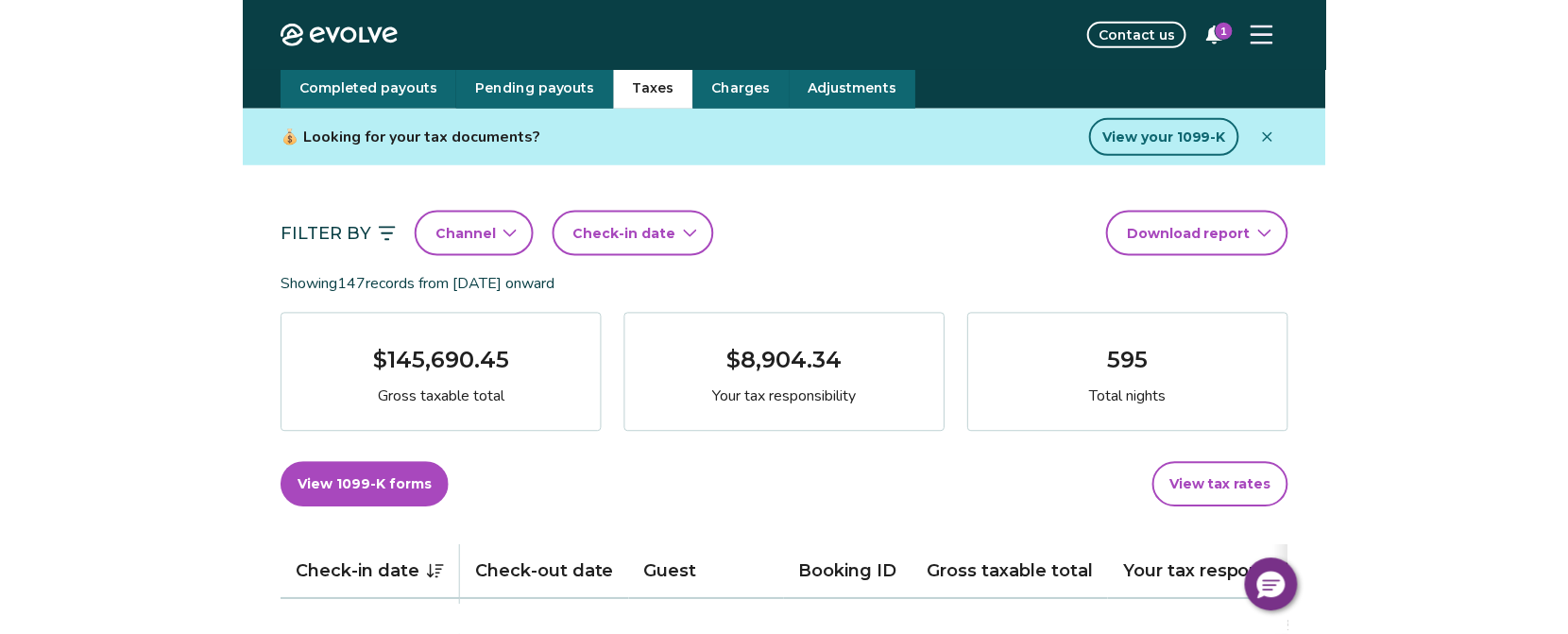 scroll, scrollTop: 94, scrollLeft: 0, axis: vertical 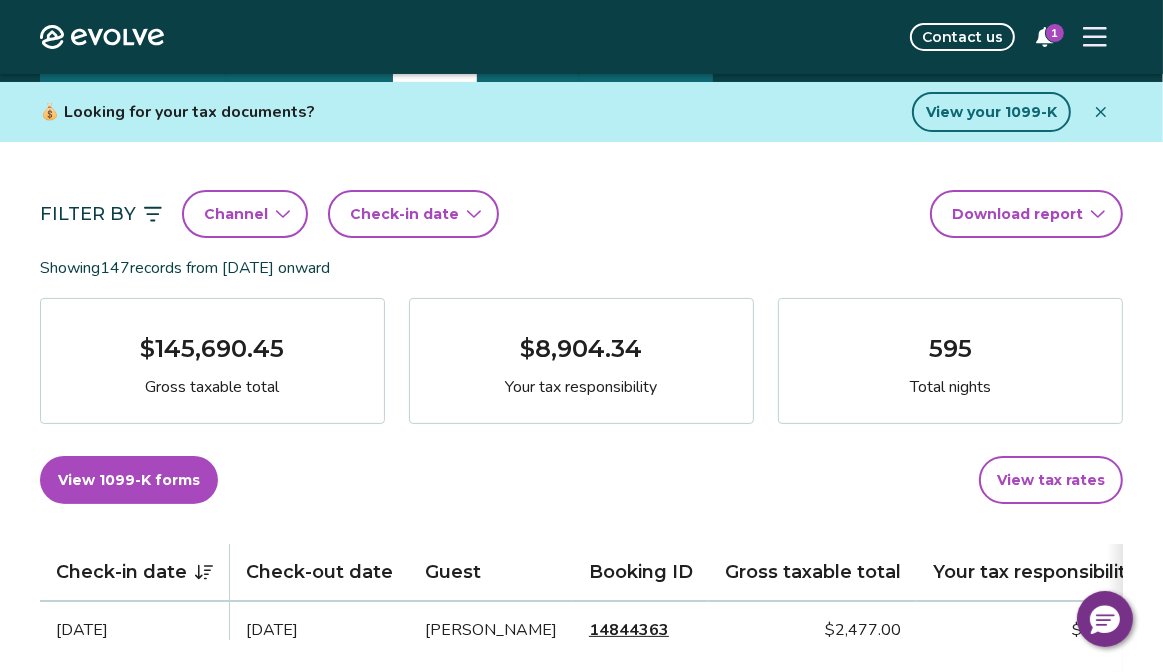 click on "Evolve Contact us 1 Reports Completed payouts Pending payouts Taxes Charges Adjustments 💰 Looking for your tax documents? View your 1099-K Filter By  Channel Check-in date Download   report Showing  147  records    from [DATE] onward $145,690.45 Gross taxable total $8,904.34 Your tax responsibility 595 Total nights View 1099-K forms View tax rates Check-in date Check-out date Guest Booking ID Gross taxable total Your tax responsibility [DATE] [DATE] [PERSON_NAME] 14844363 $2,477.00 $272.47 [DATE] [DATE] [PERSON_NAME] 14611678 $825.00 $0.00 [DATE] [DATE] [PERSON_NAME] 14616718 $983.00 $108.13 [DATE] [DATE] [PERSON_NAME] 14801064 $1,179.00 $129.69 [DATE] [DATE] [PERSON_NAME] 14664111 $667.01 $0.00 [DATE] [DATE] [PERSON_NAME] 14631856 $728.00 $0.00 [DATE] [DATE] [PERSON_NAME] 13521563 $3,346.00 $368.06 [DATE] [DATE] [PERSON_NAME] 14185461 $1,092.00 $120.12 [DATE] [DATE] [PERSON_NAME] 14082151 $2,768.00" at bounding box center (581, 1478) 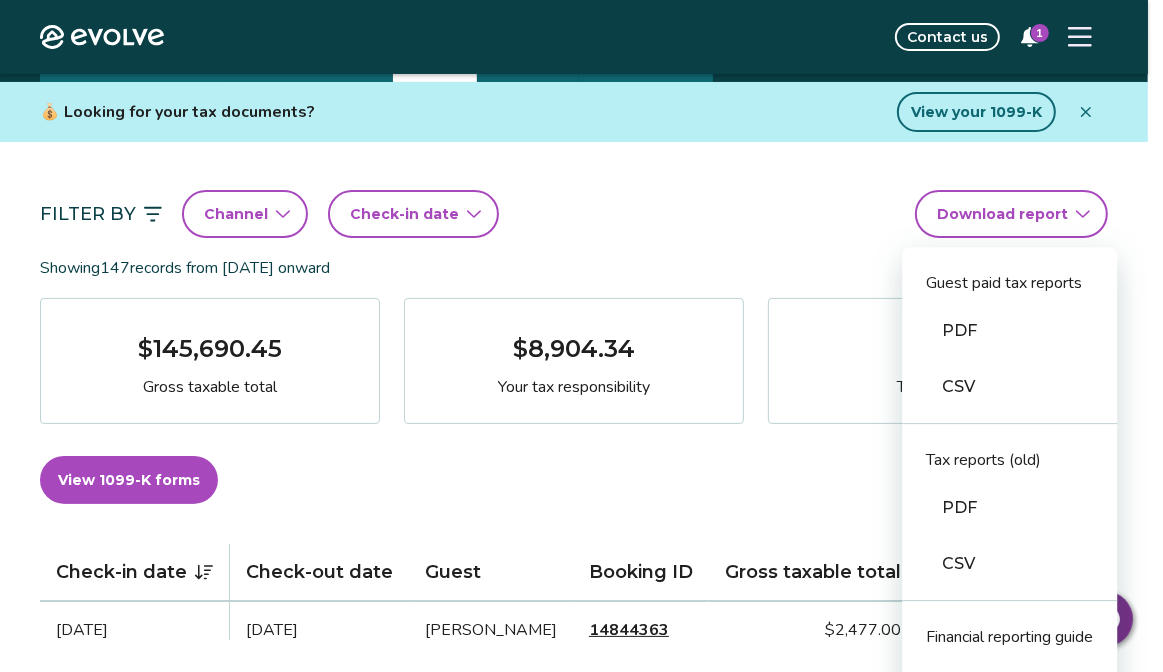 click on "CSV" at bounding box center (1009, 564) 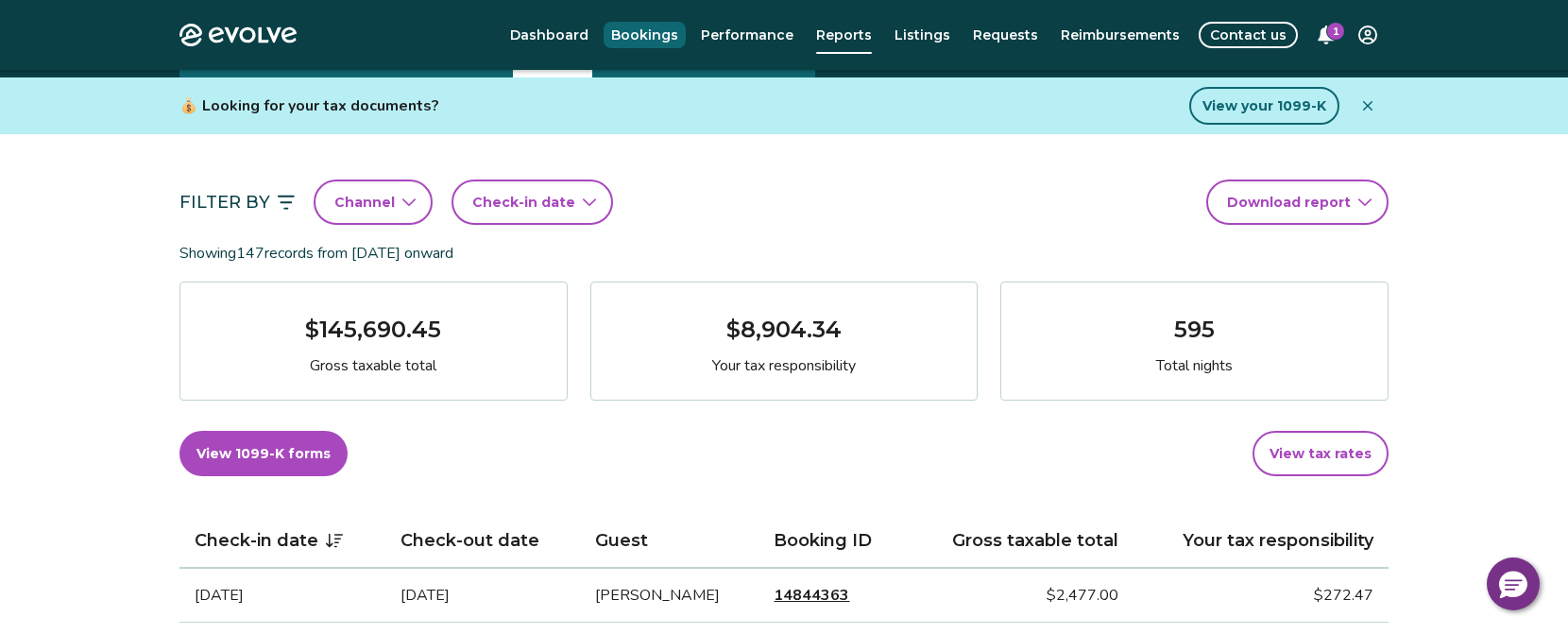 click on "Bookings" at bounding box center [644, 35] 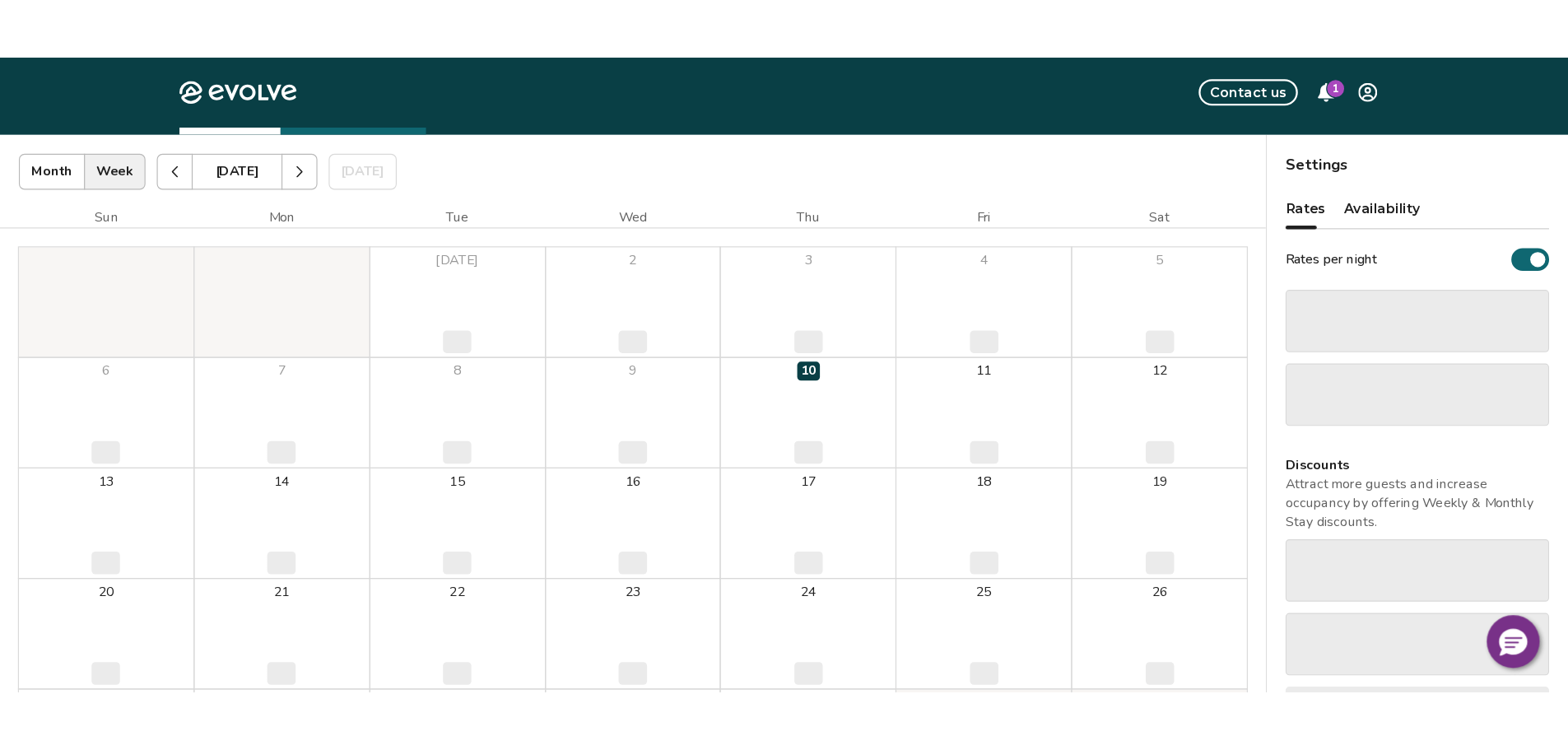 scroll, scrollTop: 0, scrollLeft: 0, axis: both 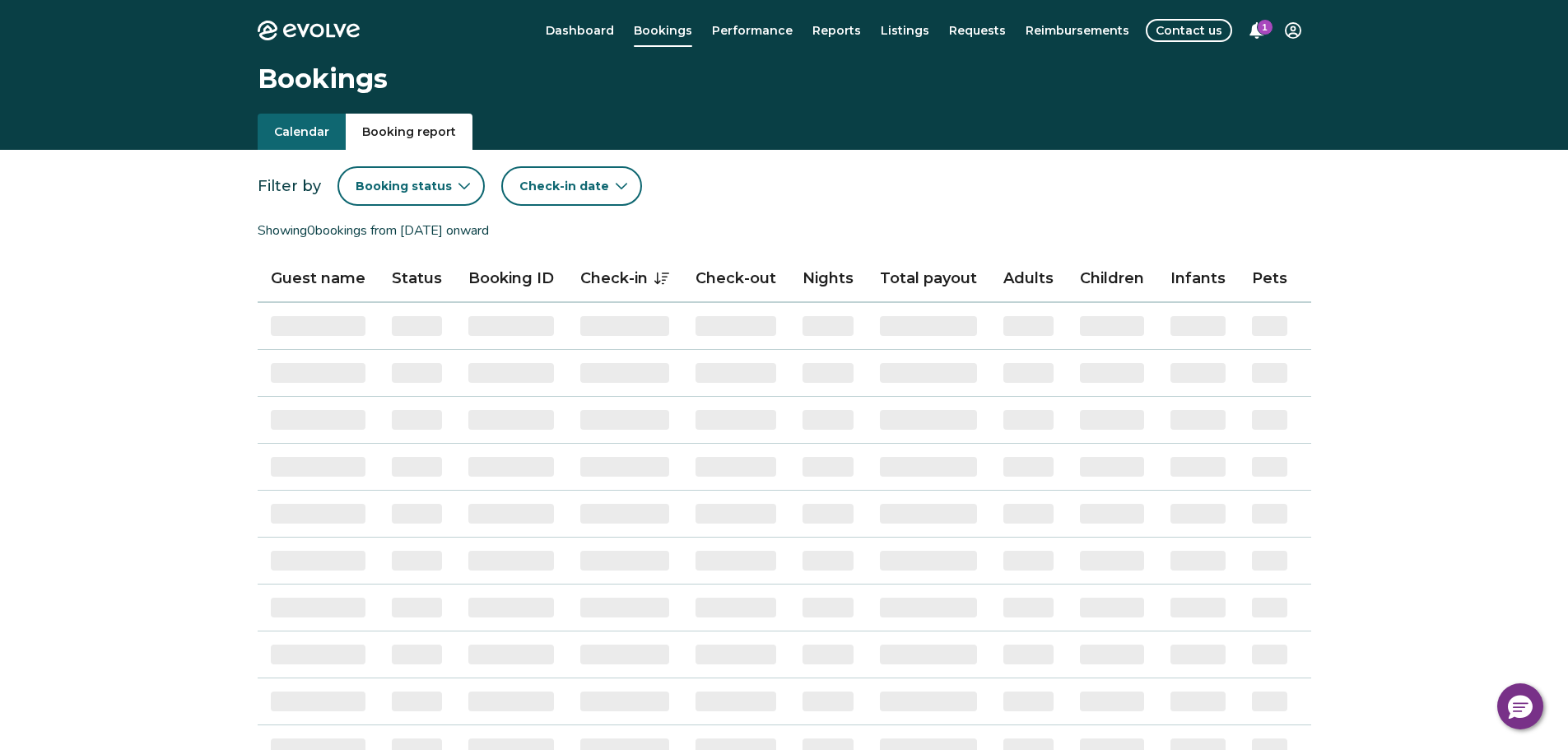 click on "Booking report" at bounding box center [409, 132] 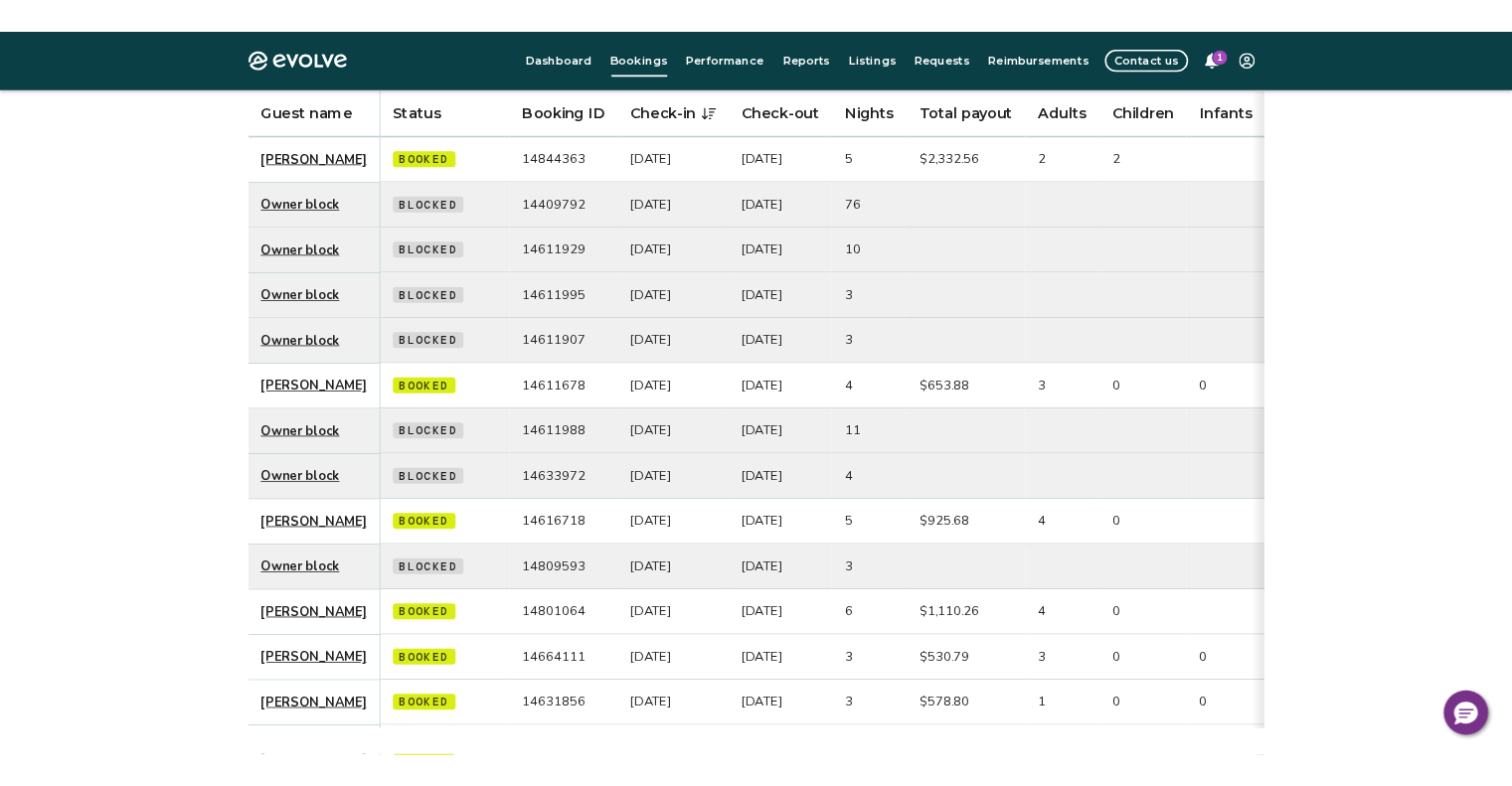 scroll, scrollTop: 199, scrollLeft: 0, axis: vertical 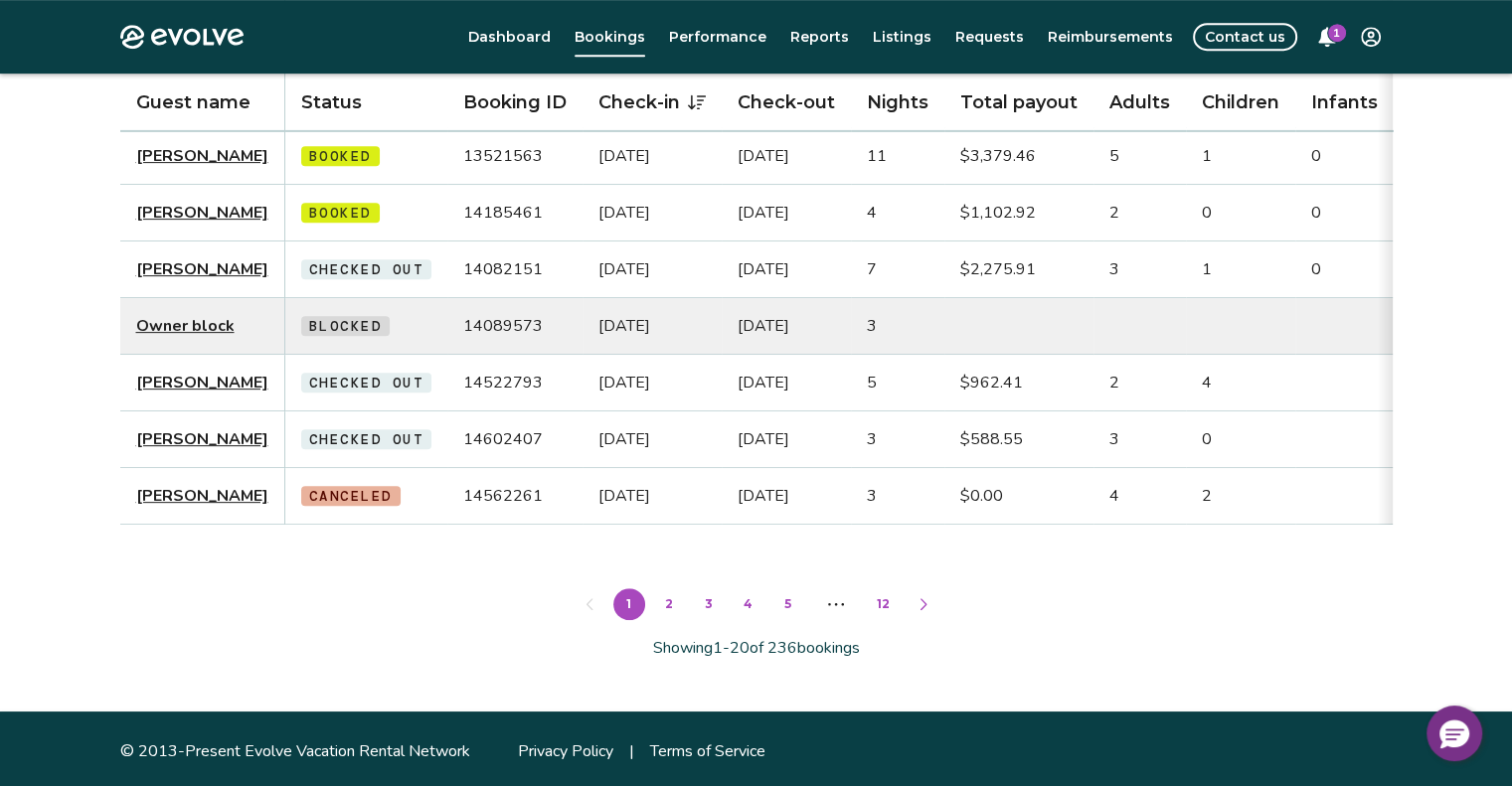 click at bounding box center (924, 604) 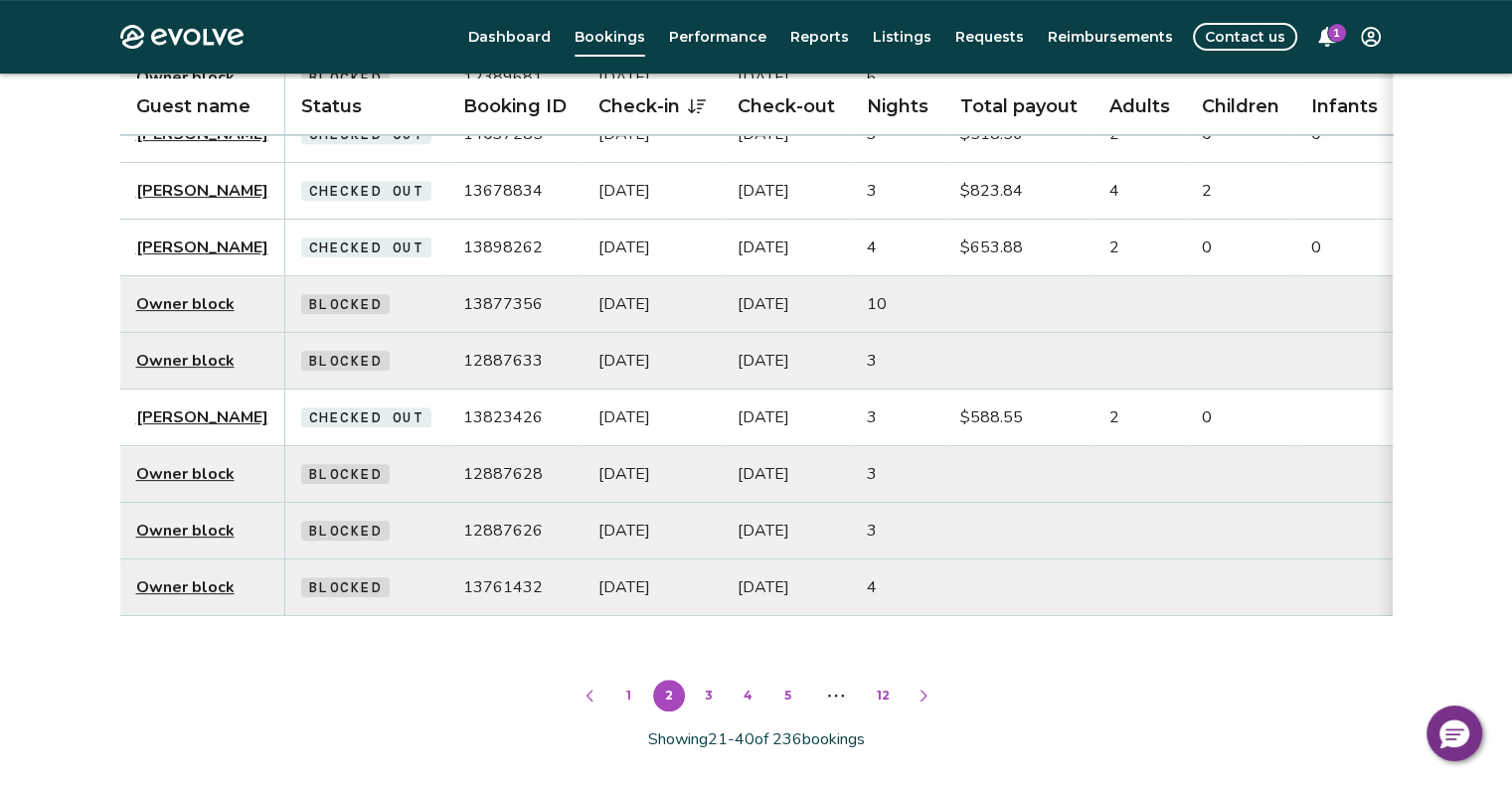 scroll, scrollTop: 886, scrollLeft: 0, axis: vertical 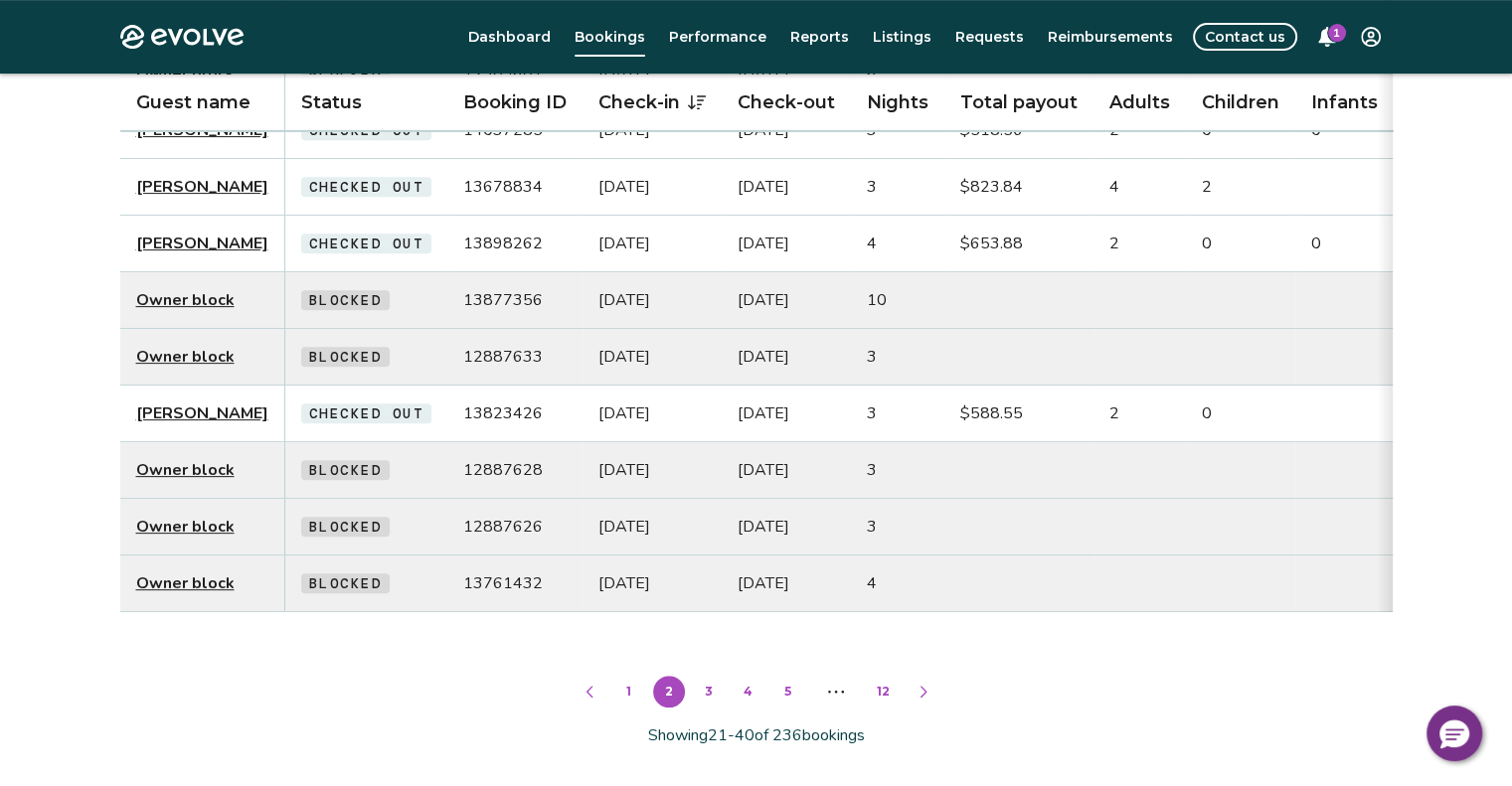 click 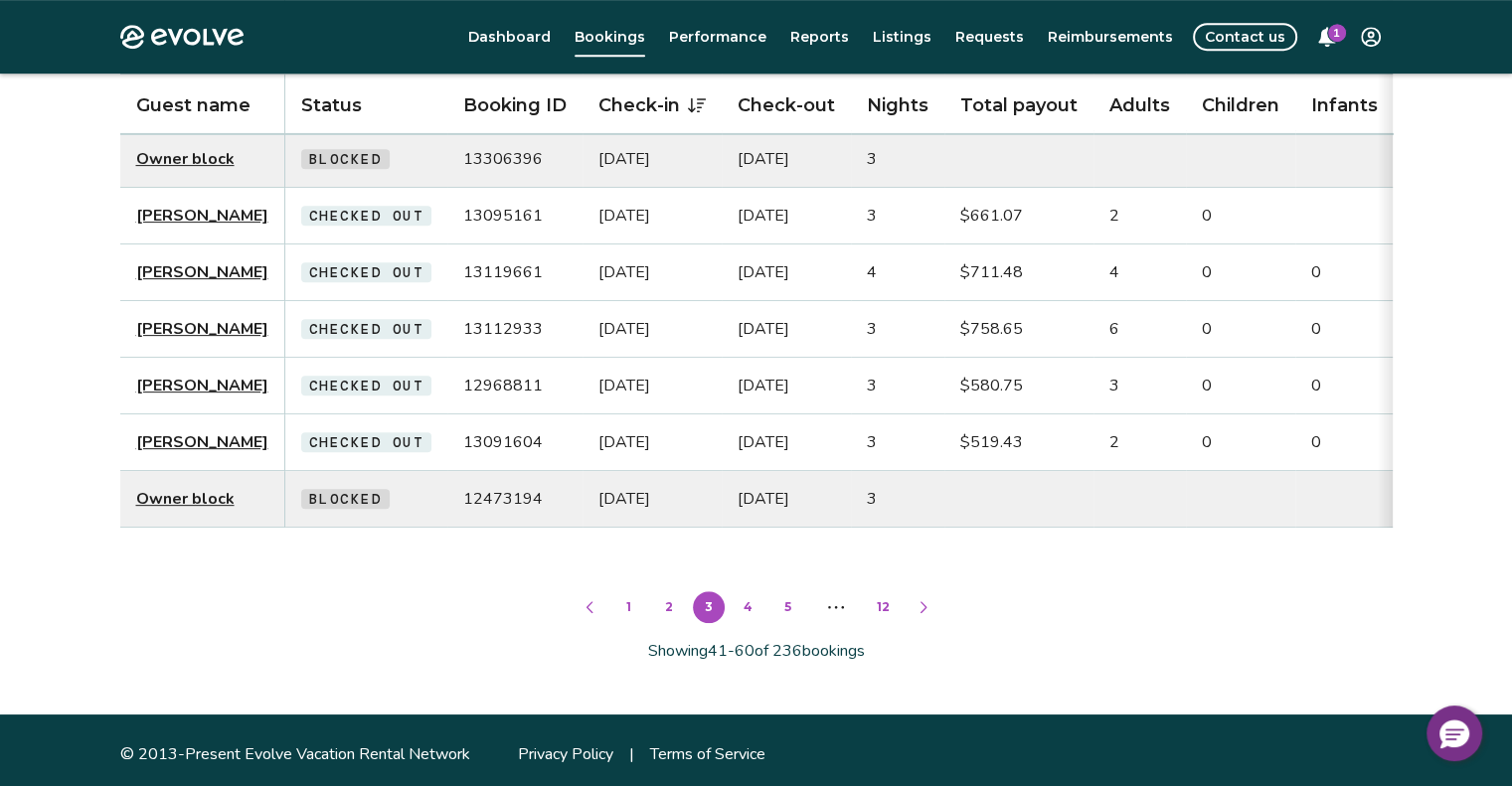 scroll, scrollTop: 974, scrollLeft: 0, axis: vertical 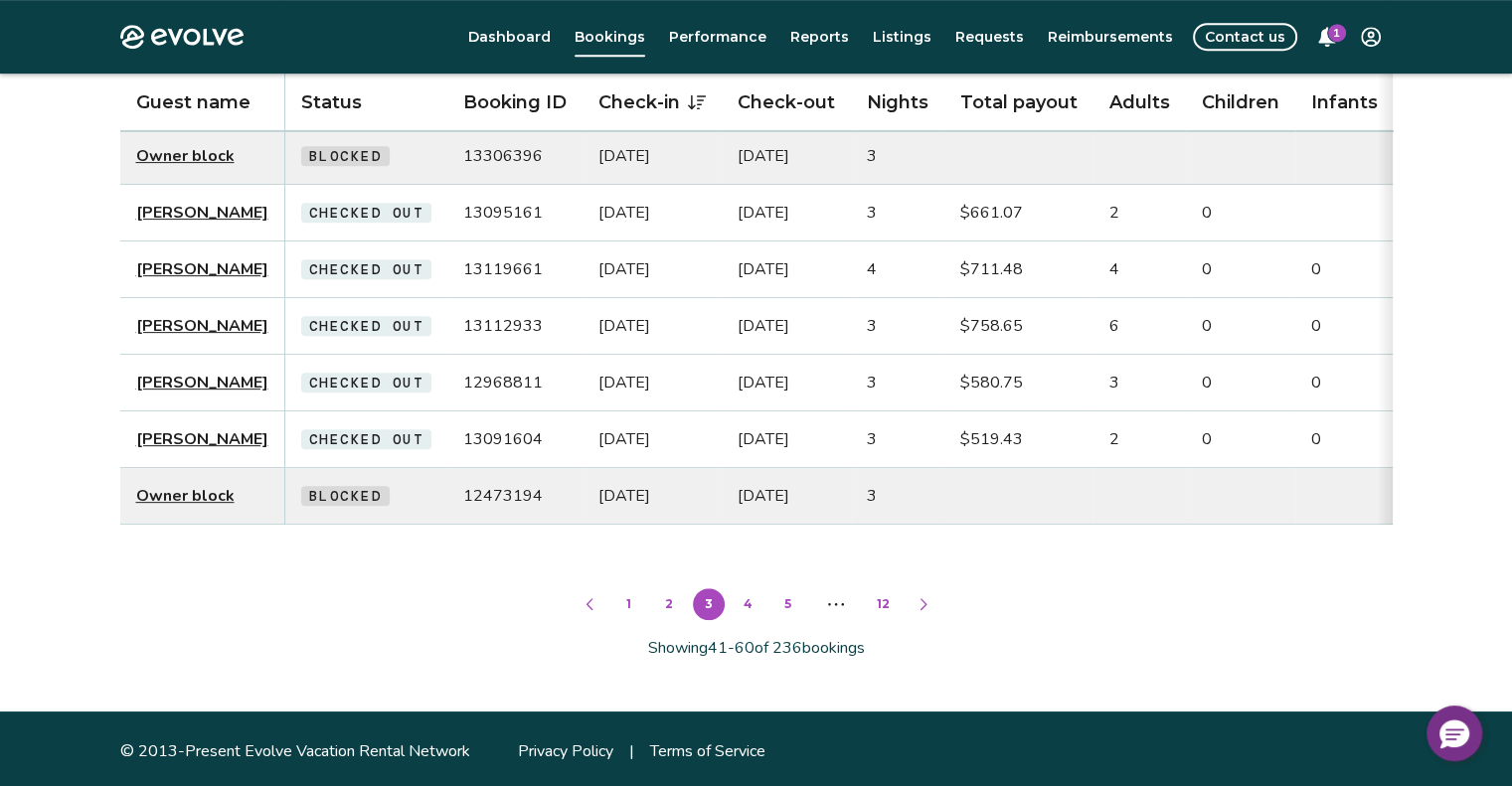 click 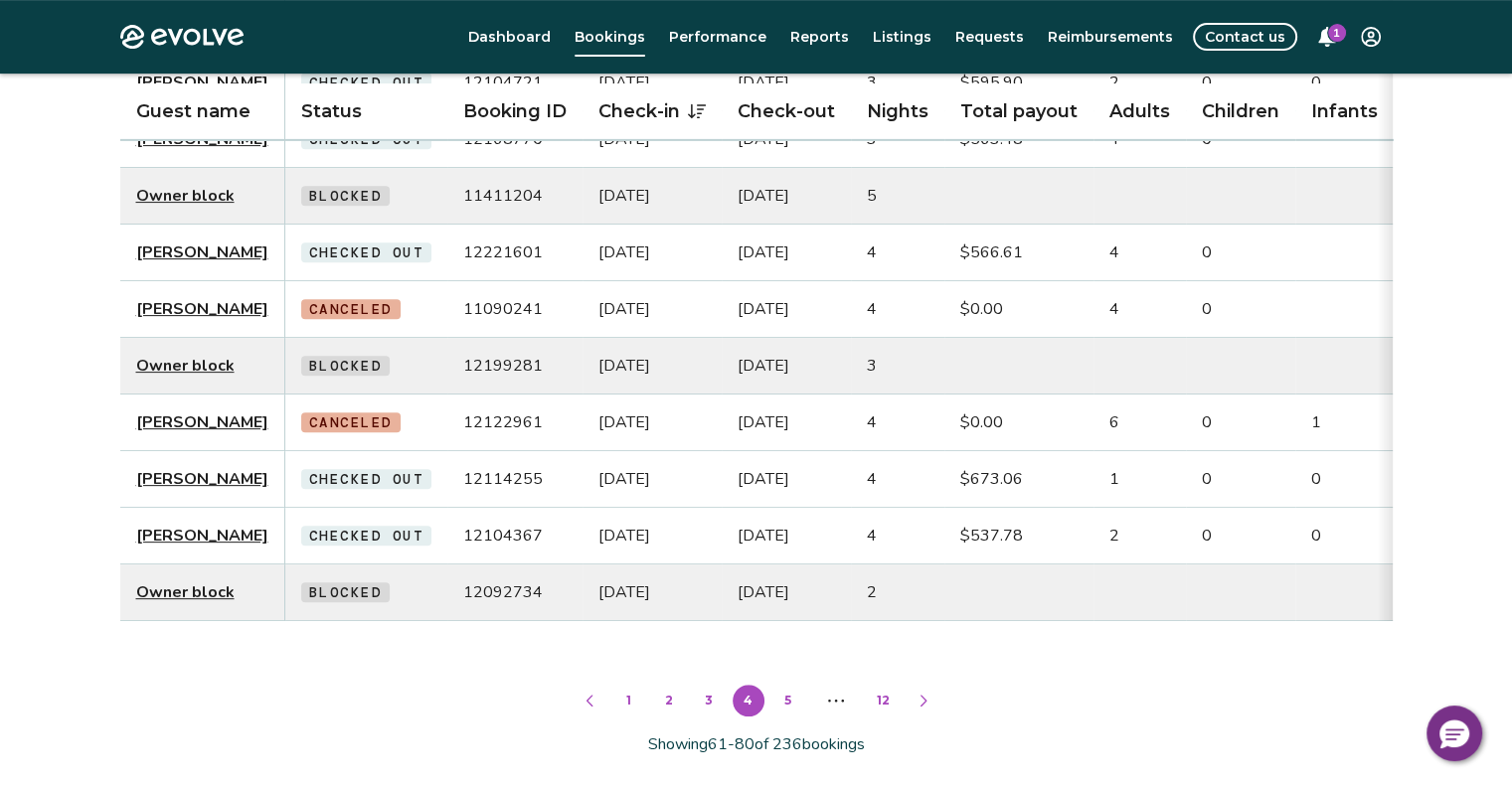 scroll, scrollTop: 886, scrollLeft: 0, axis: vertical 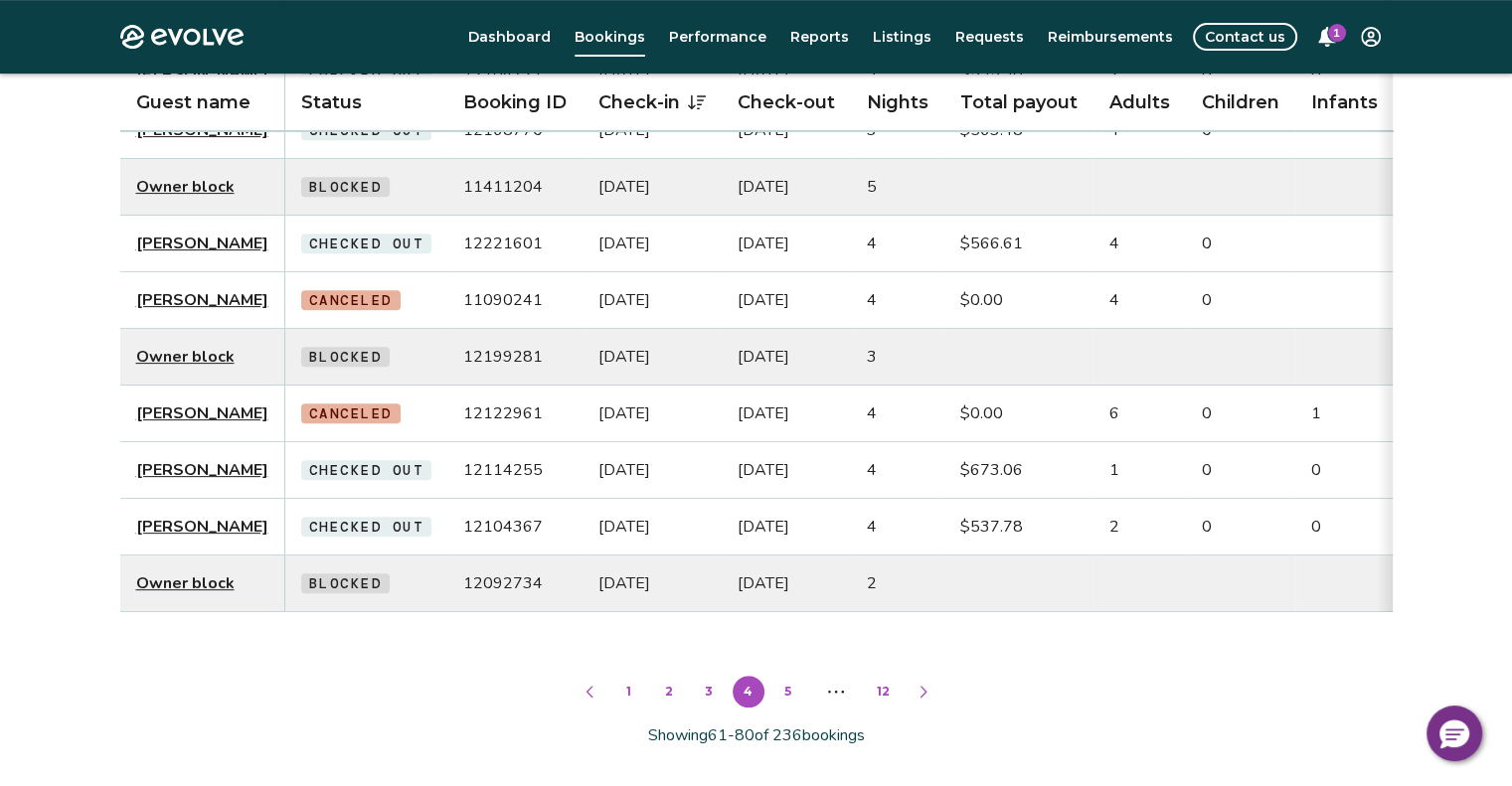 click on "1" at bounding box center [629, 692] 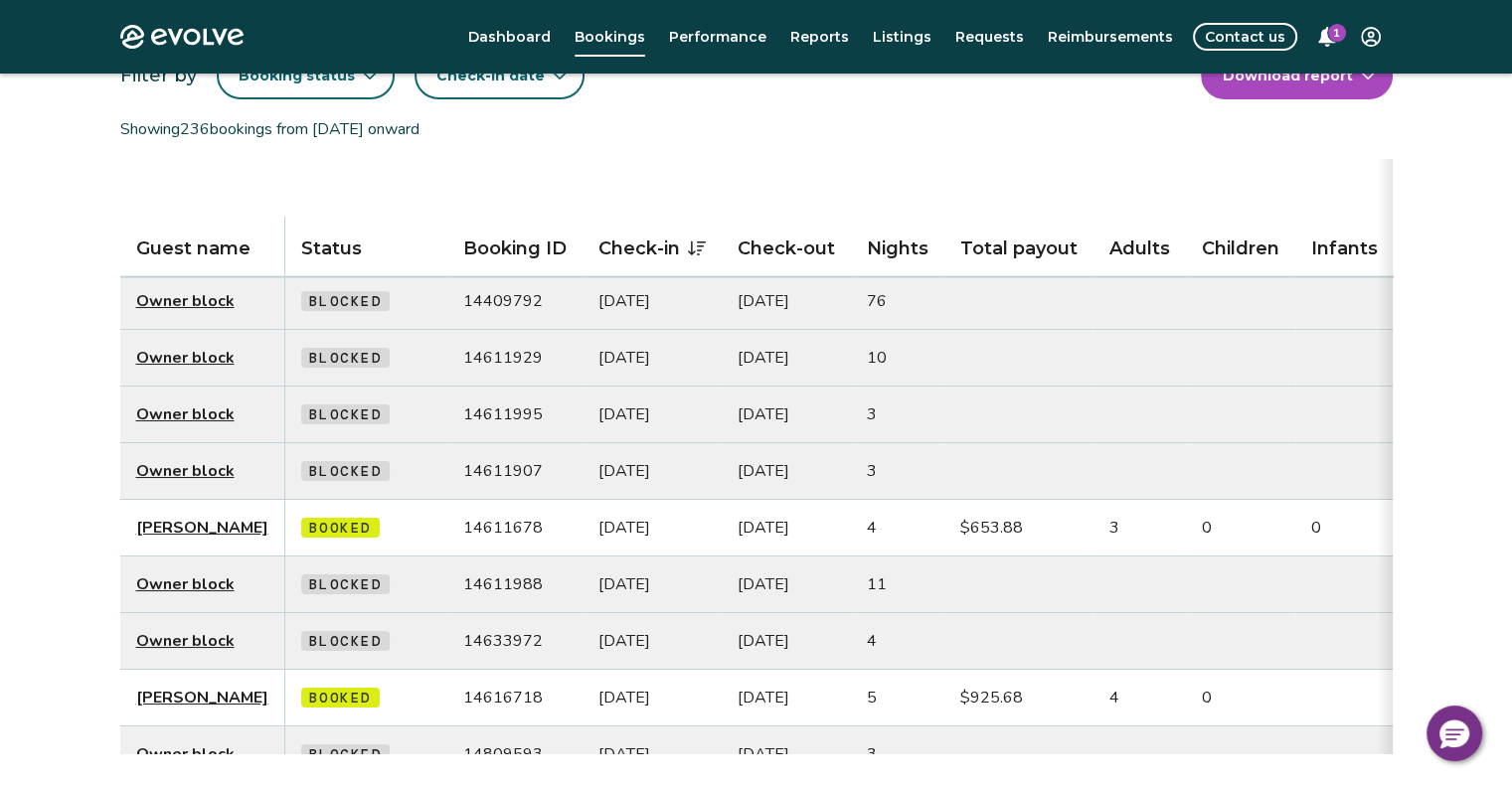 scroll, scrollTop: 0, scrollLeft: 0, axis: both 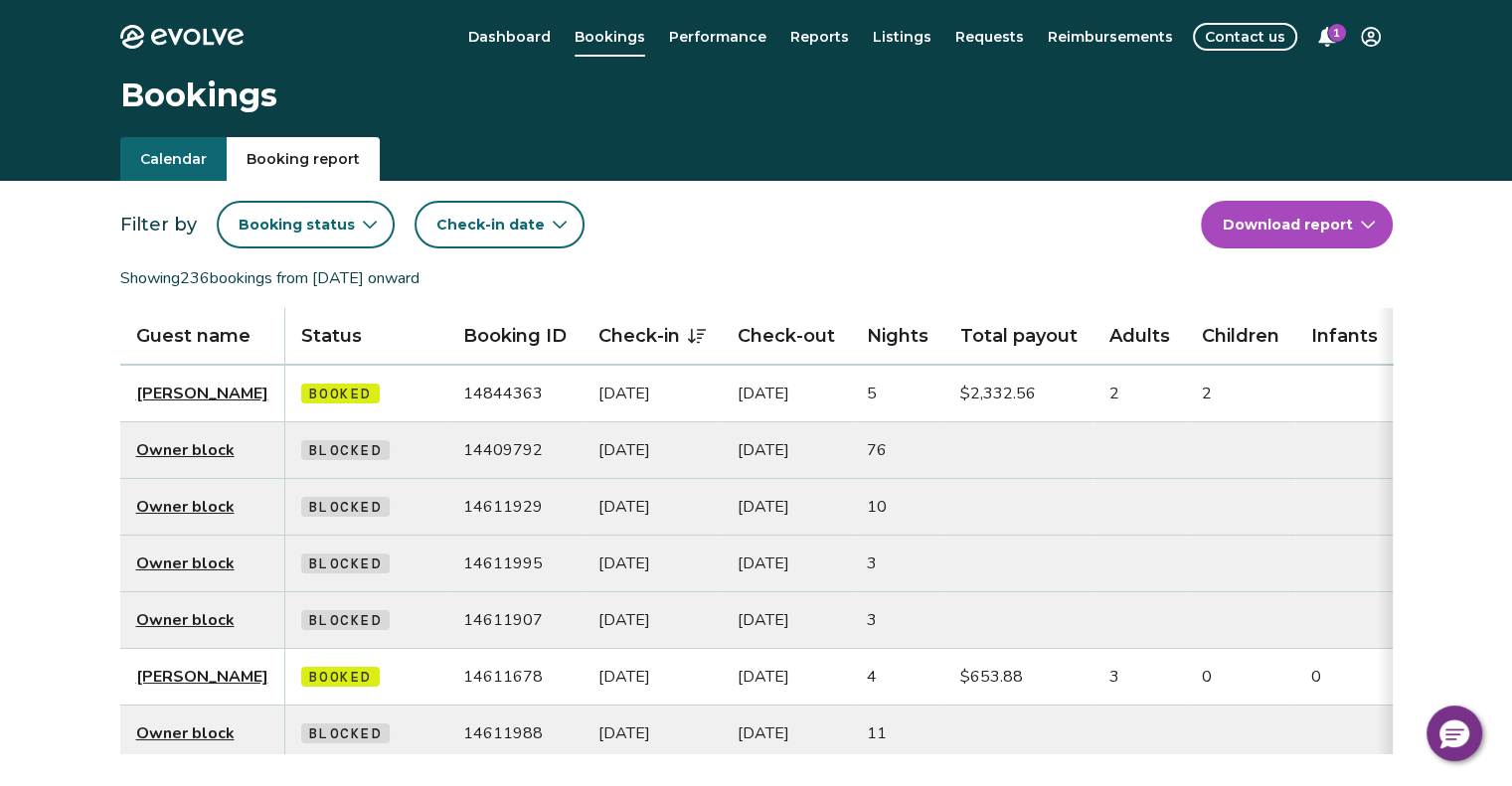 click on "[PERSON_NAME]" at bounding box center [202, 393] 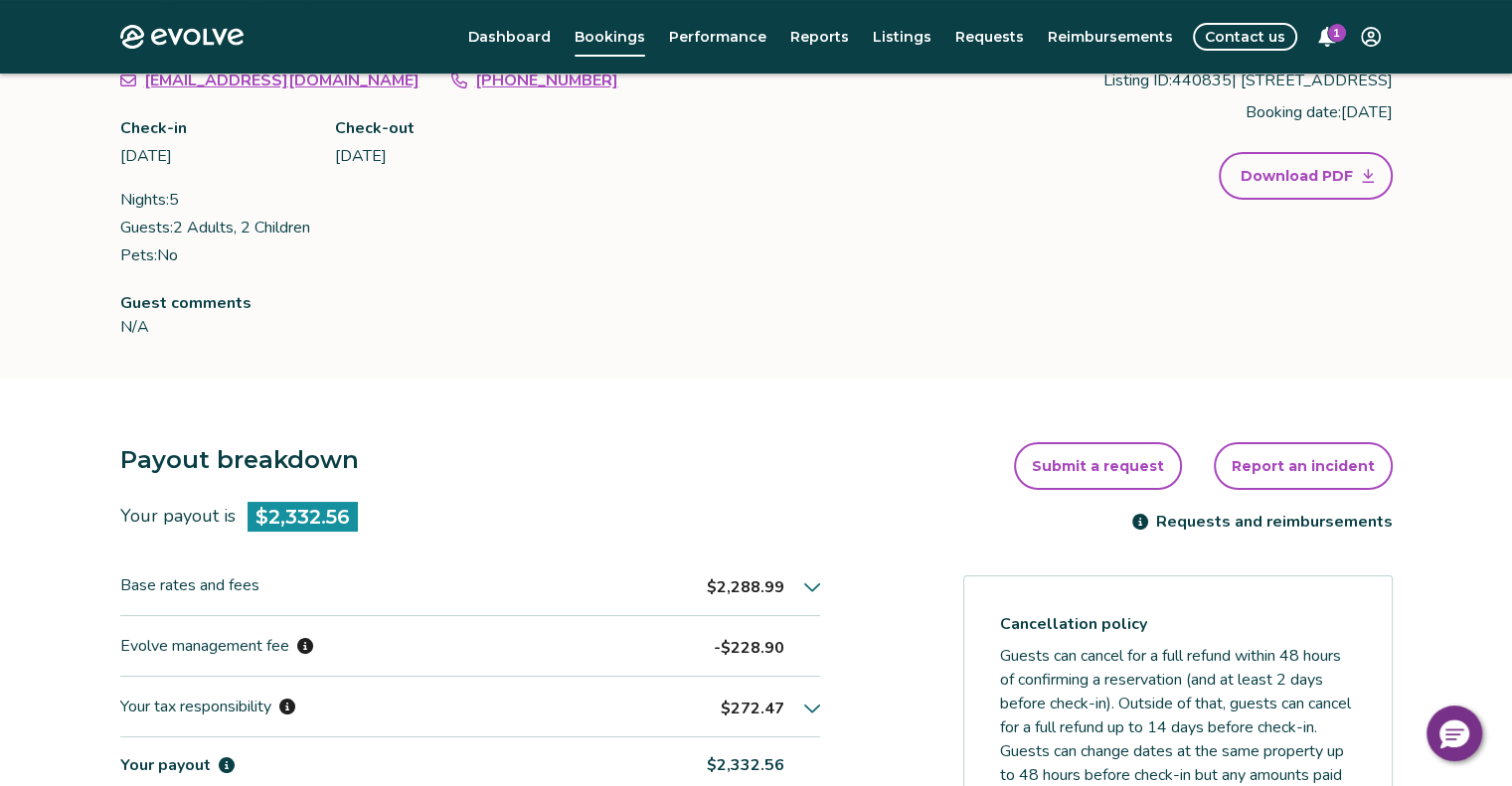 scroll, scrollTop: 0, scrollLeft: 0, axis: both 